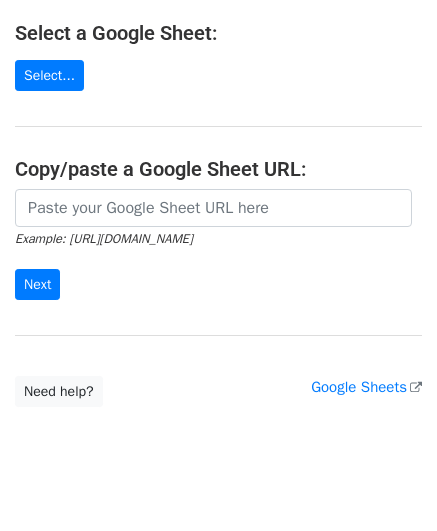 scroll, scrollTop: 266, scrollLeft: 0, axis: vertical 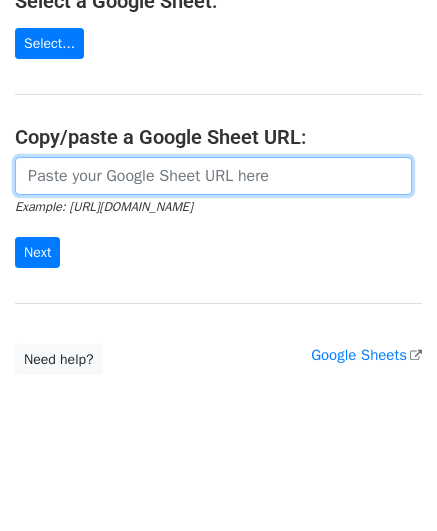 click at bounding box center [213, 176] 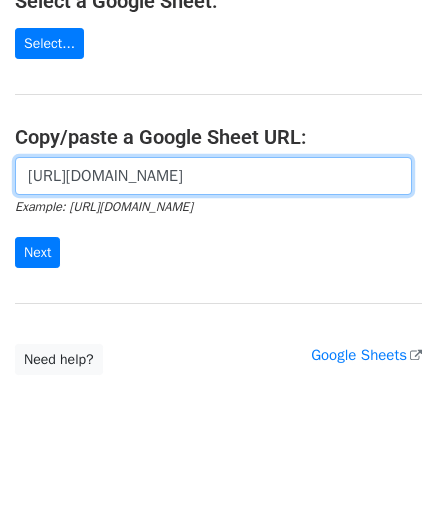 scroll, scrollTop: 0, scrollLeft: 414, axis: horizontal 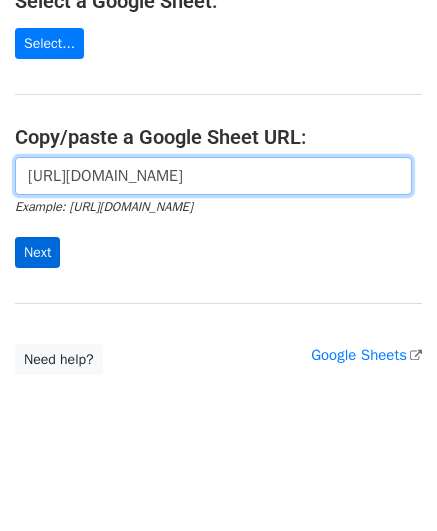 type on "https://docs.google.com/spreadsheets/d/12ov66K7YvlTD58AqfbX53xjlql1ojqS9870yLyqnNus/edit?gid=0#gid=0" 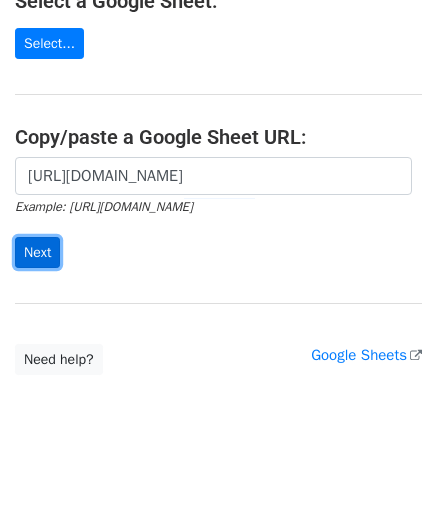 scroll, scrollTop: 0, scrollLeft: 0, axis: both 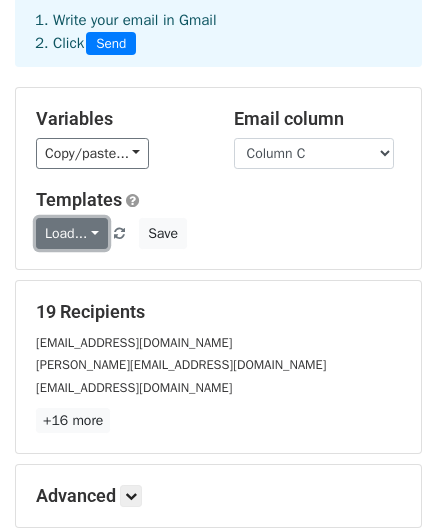 click on "Load..." at bounding box center [72, 233] 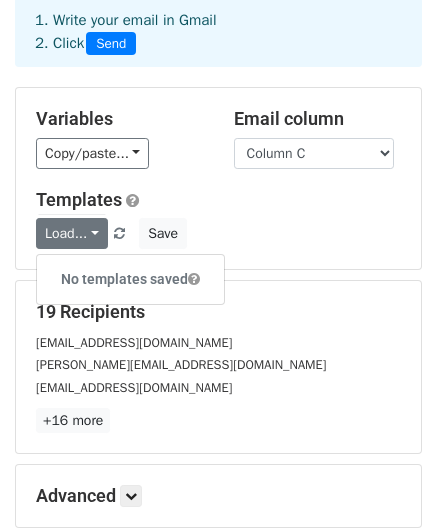 click on "Load...
No templates saved
Save" at bounding box center [218, 233] 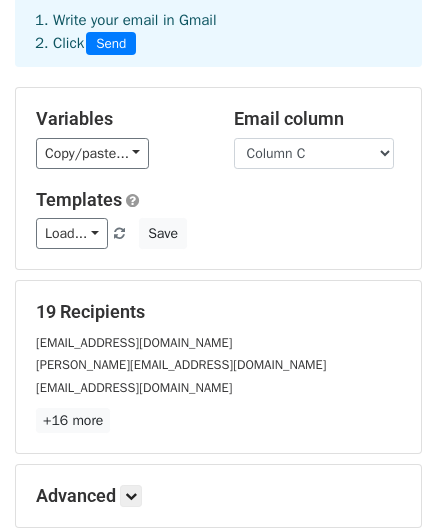 click on "Load...
No templates saved
Save" at bounding box center (218, 233) 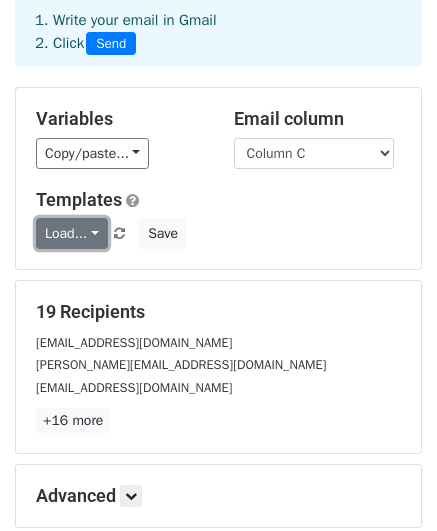 click on "Load..." at bounding box center [72, 233] 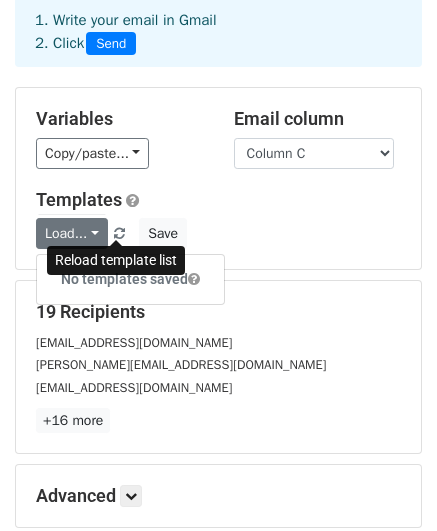 click at bounding box center (119, 234) 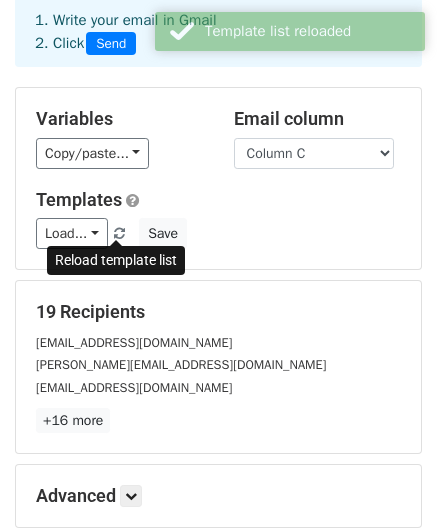 click at bounding box center [119, 234] 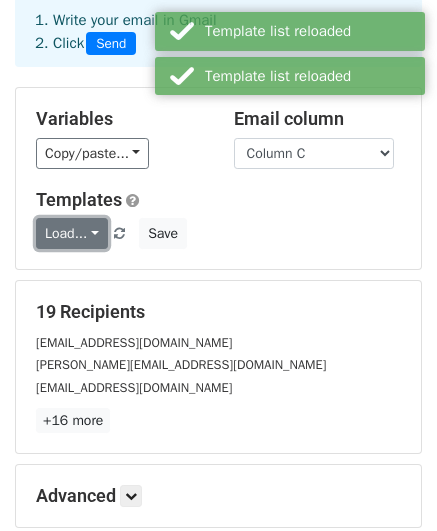click on "Load..." at bounding box center [72, 233] 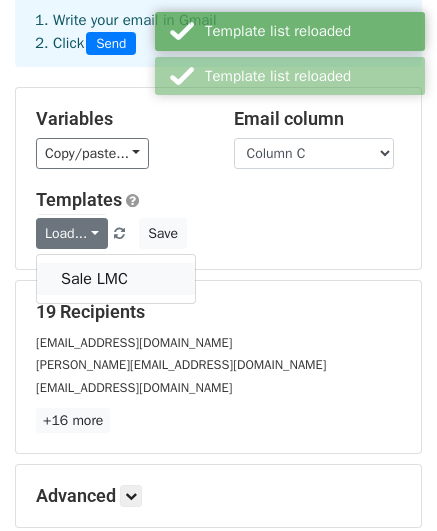 click on "Sale LMC" at bounding box center (116, 279) 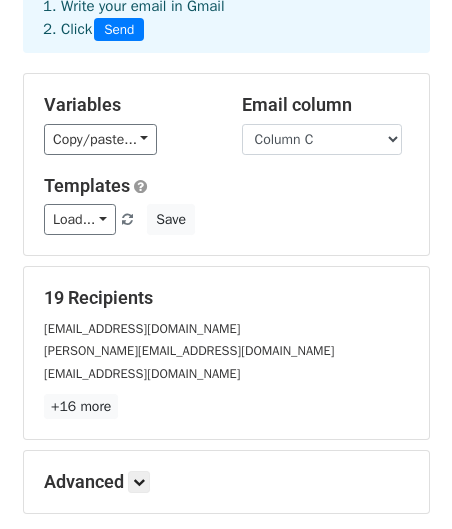 scroll, scrollTop: 300, scrollLeft: 0, axis: vertical 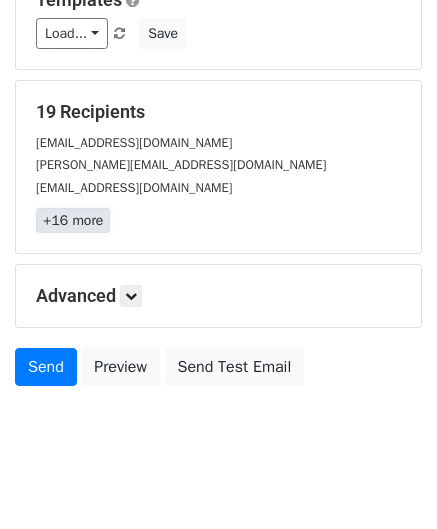 click on "+16 more" at bounding box center (73, 220) 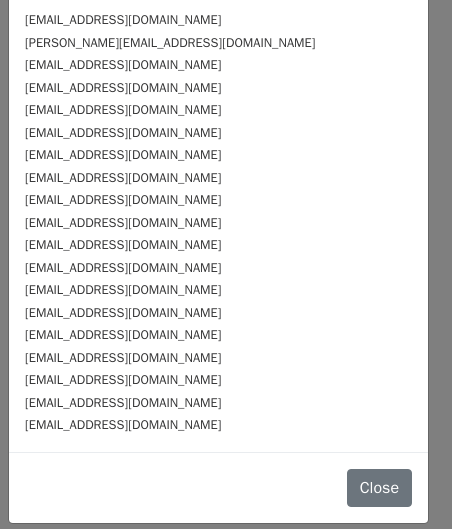 scroll, scrollTop: 0, scrollLeft: 0, axis: both 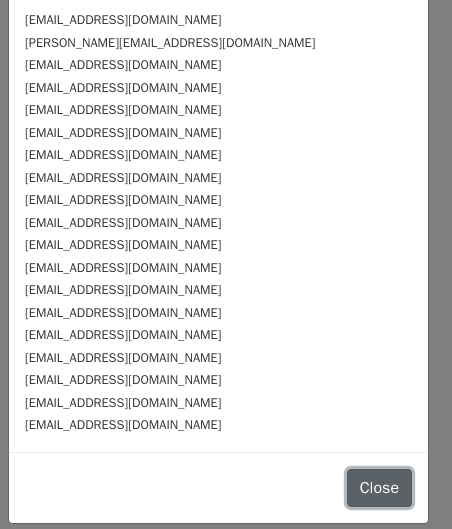 click on "Close" at bounding box center (379, 488) 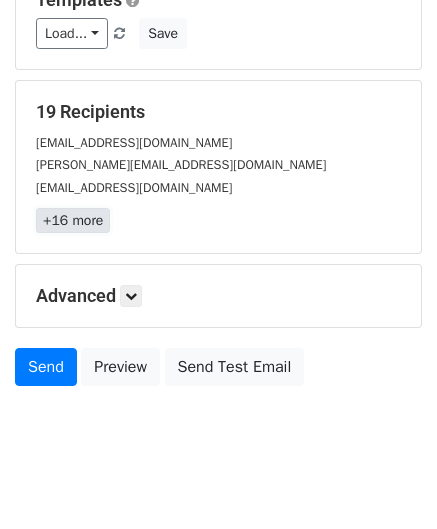 click on "+16 more" at bounding box center [73, 220] 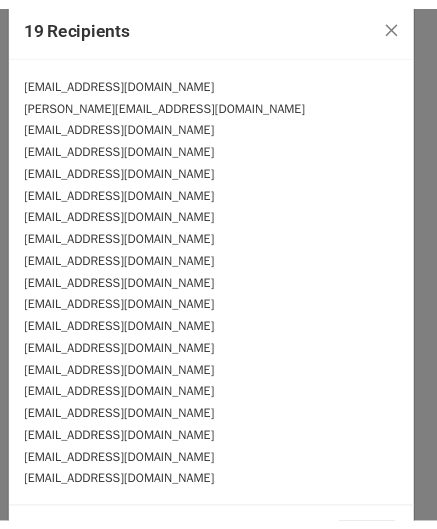 scroll, scrollTop: 0, scrollLeft: 0, axis: both 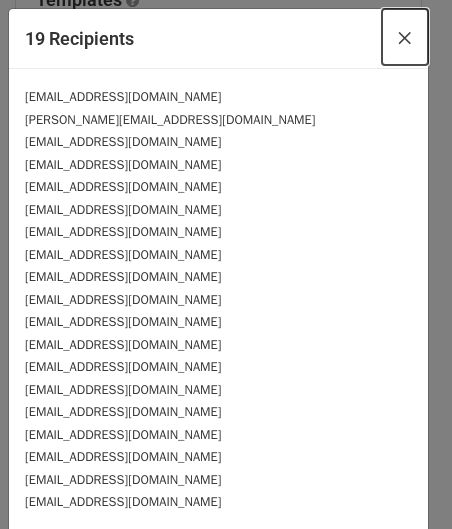 click on "×" at bounding box center (405, 37) 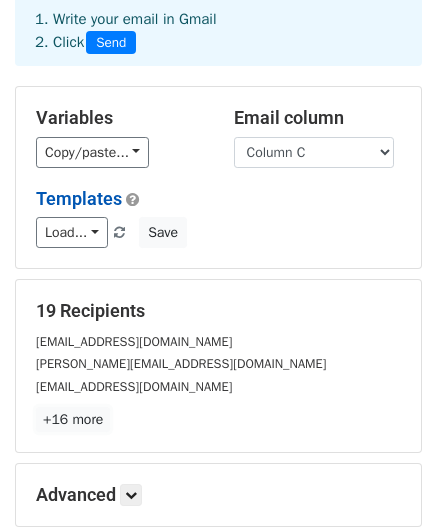 scroll, scrollTop: 100, scrollLeft: 0, axis: vertical 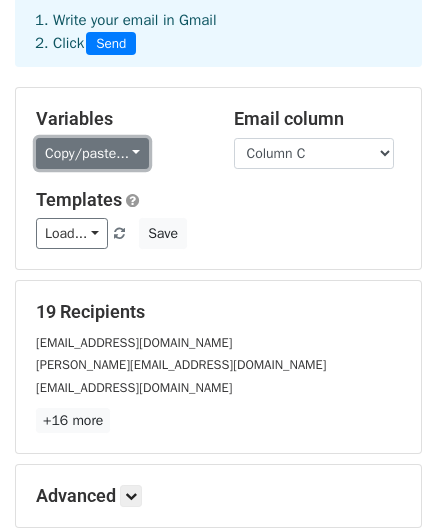 click on "Copy/paste..." at bounding box center [92, 153] 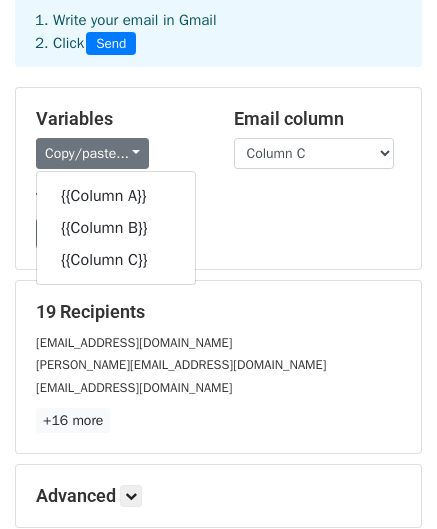 click on "Copy/paste...
{{Column A}}
{{Column B}}
{{Column C}}" at bounding box center (120, 153) 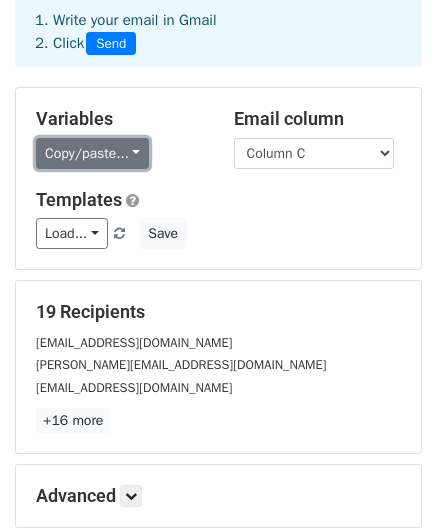 click on "Copy/paste..." at bounding box center (92, 153) 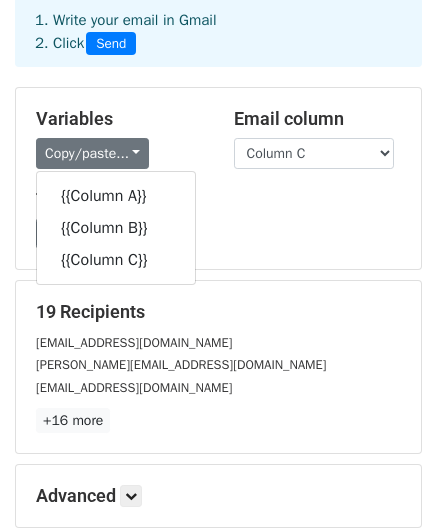 click on "Copy/paste...
{{Column A}}
{{Column B}}
{{Column C}}" at bounding box center [120, 153] 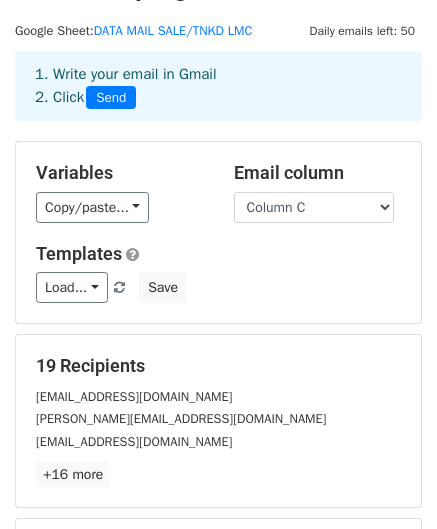 scroll, scrollTop: 0, scrollLeft: 0, axis: both 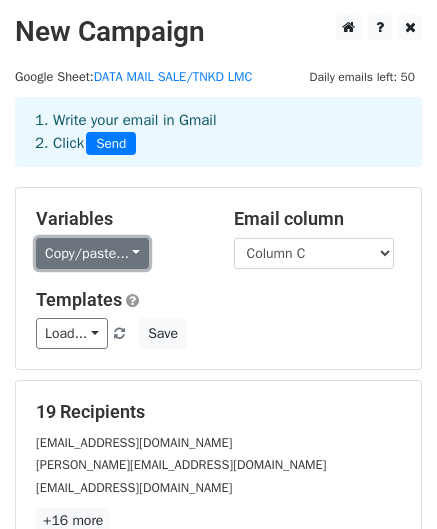 click on "Copy/paste..." at bounding box center (92, 253) 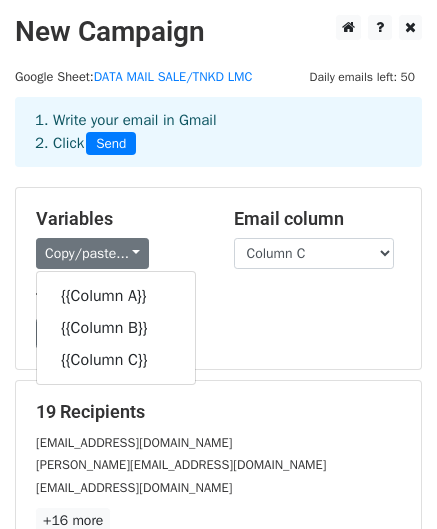 click on "Variables" at bounding box center [120, 219] 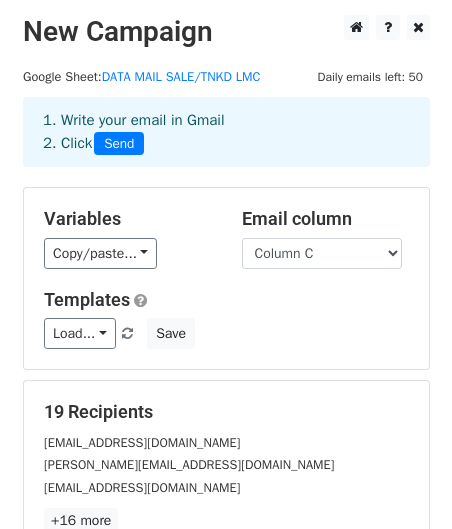 scroll, scrollTop: 323, scrollLeft: 0, axis: vertical 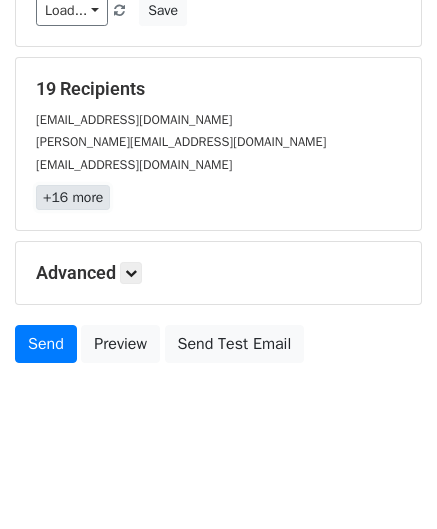 click on "+16 more" at bounding box center (73, 197) 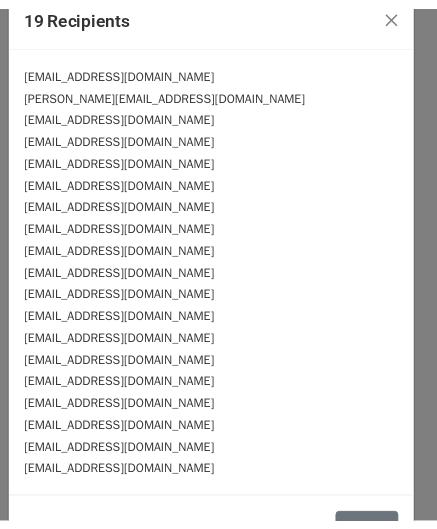 scroll, scrollTop: 0, scrollLeft: 0, axis: both 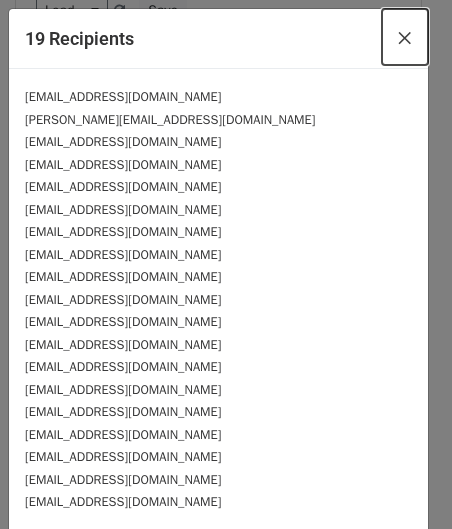 click on "×" at bounding box center [405, 37] 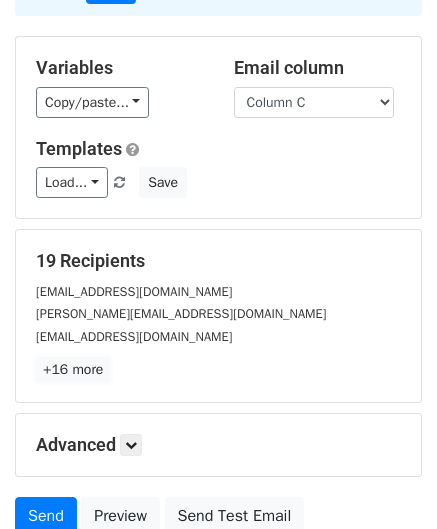 scroll, scrollTop: 23, scrollLeft: 0, axis: vertical 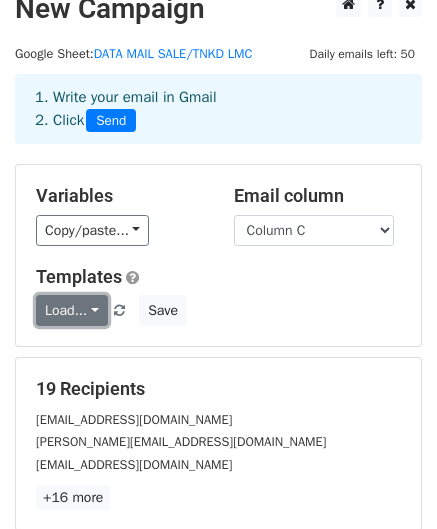 click on "Load..." at bounding box center [72, 310] 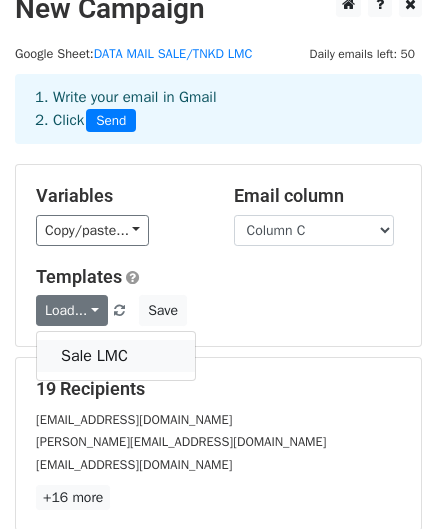 click on "Sale LMC" at bounding box center [116, 356] 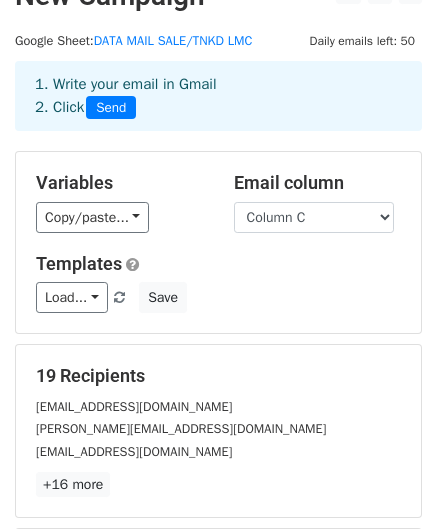 scroll, scrollTop: 0, scrollLeft: 0, axis: both 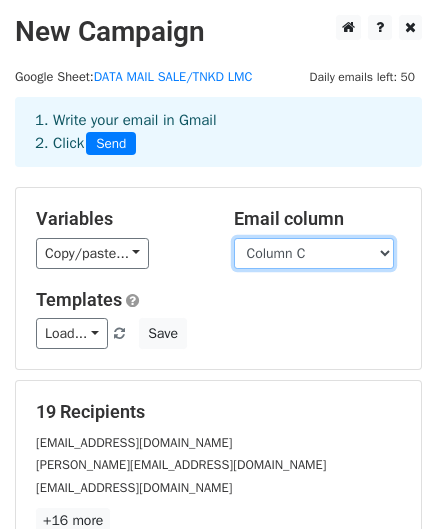 click on "Column A
Column B
Column C" at bounding box center (314, 253) 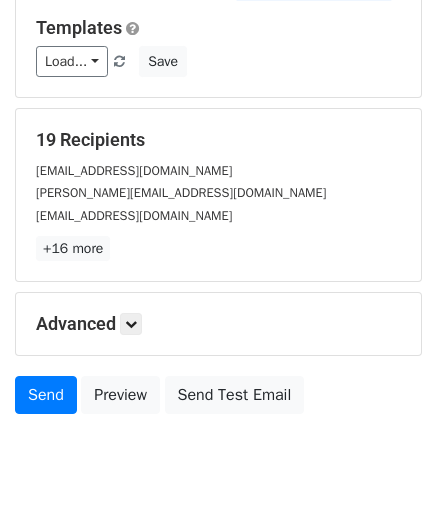 scroll, scrollTop: 323, scrollLeft: 0, axis: vertical 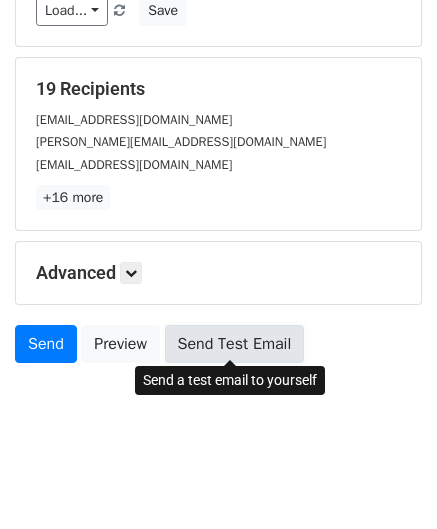 click on "Send Test Email" at bounding box center (235, 344) 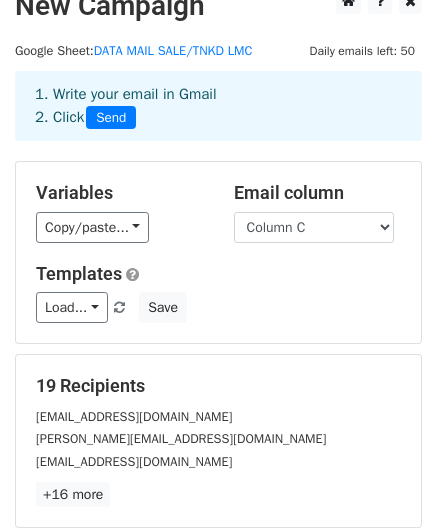 scroll, scrollTop: 0, scrollLeft: 0, axis: both 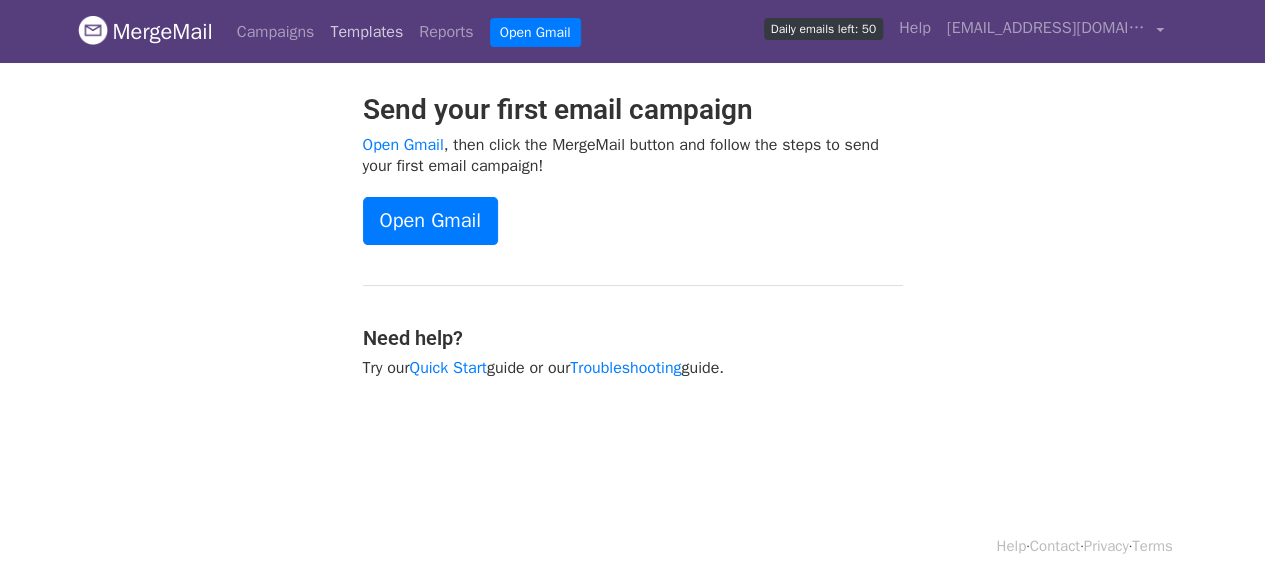 click on "Templates" at bounding box center (366, 32) 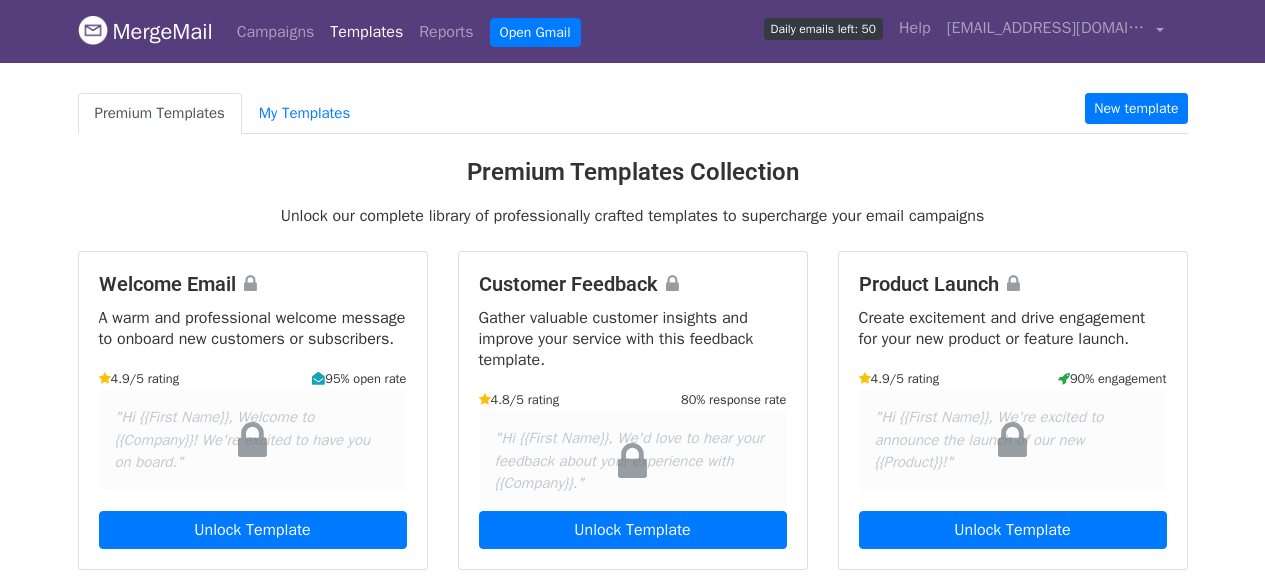 scroll, scrollTop: 0, scrollLeft: 0, axis: both 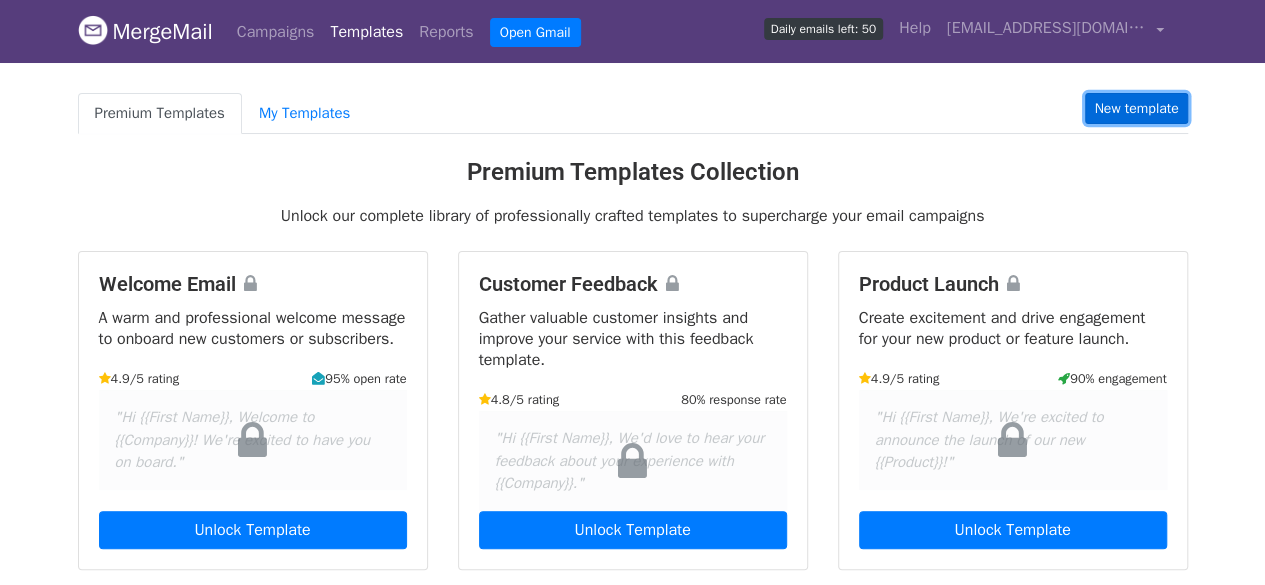 click on "New template" at bounding box center [1136, 108] 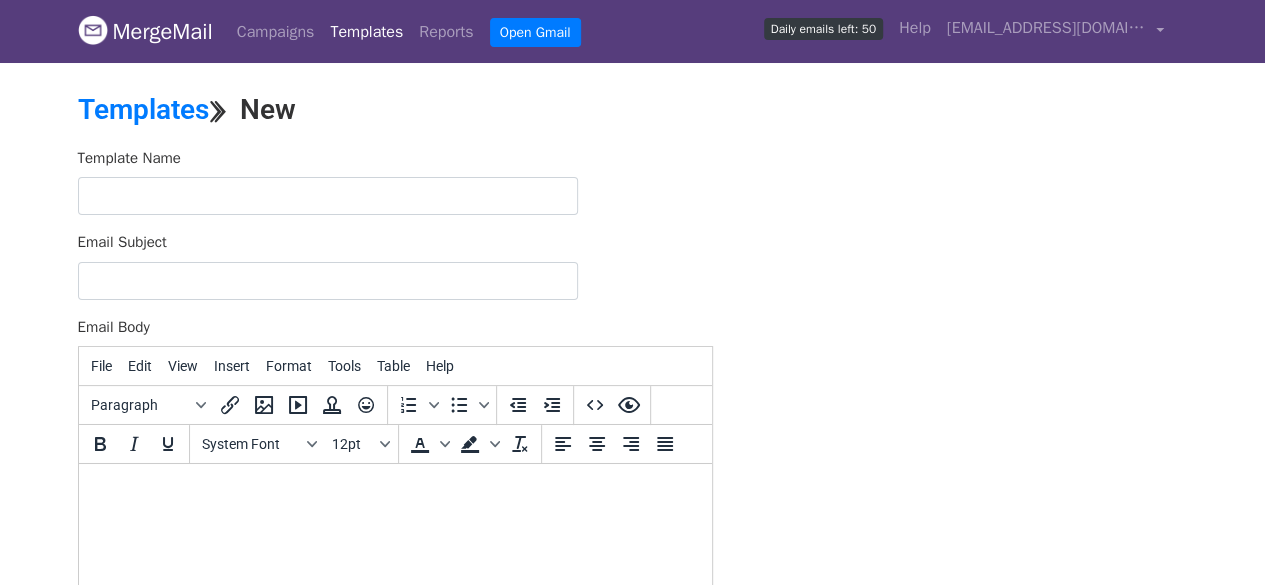scroll, scrollTop: 0, scrollLeft: 0, axis: both 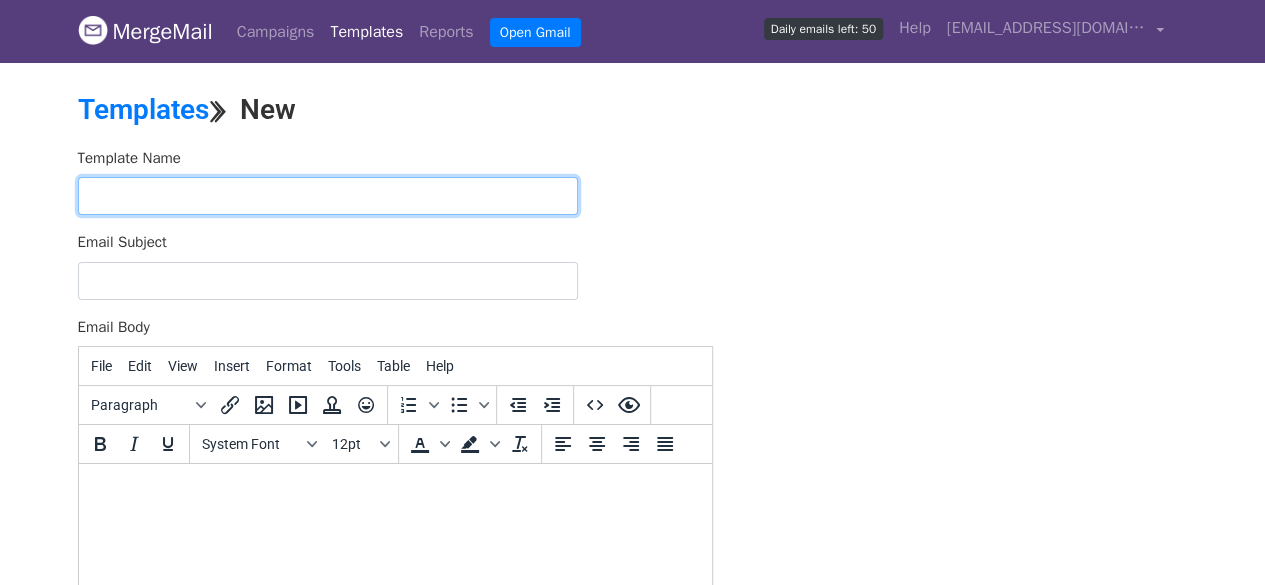 click at bounding box center (328, 196) 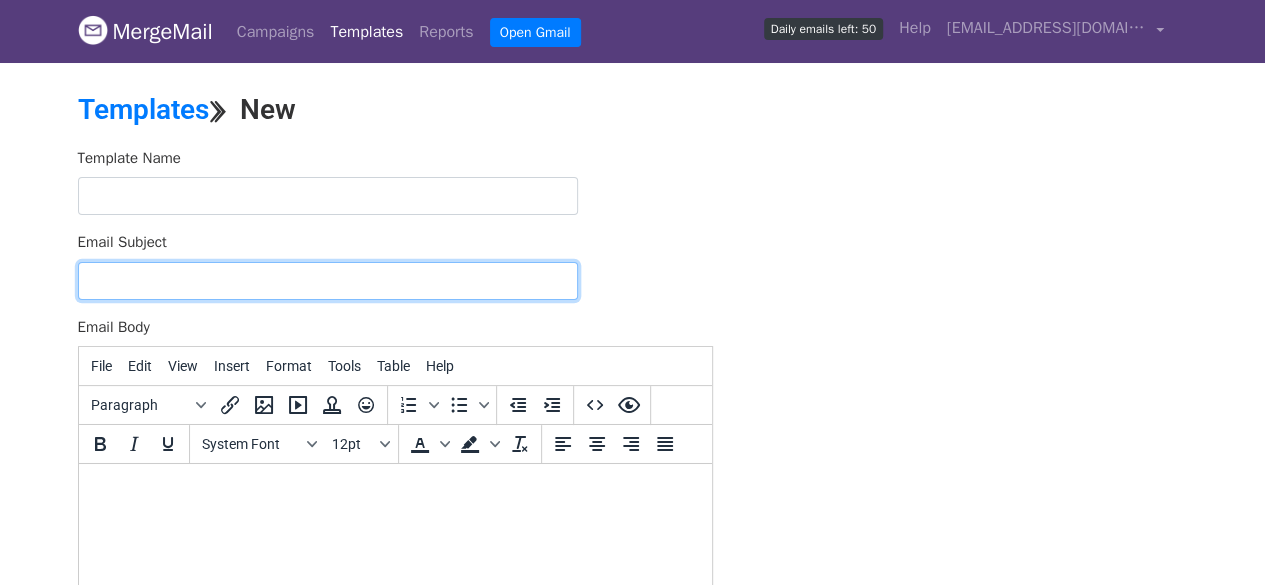 click on "Email Subject" at bounding box center [328, 281] 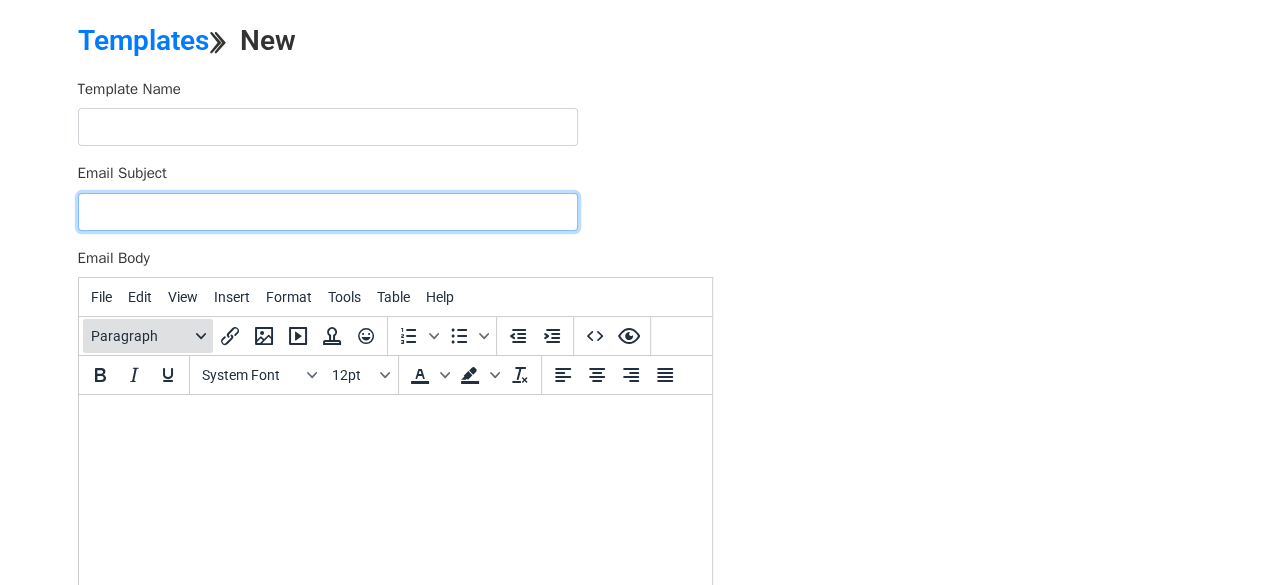 scroll, scrollTop: 100, scrollLeft: 0, axis: vertical 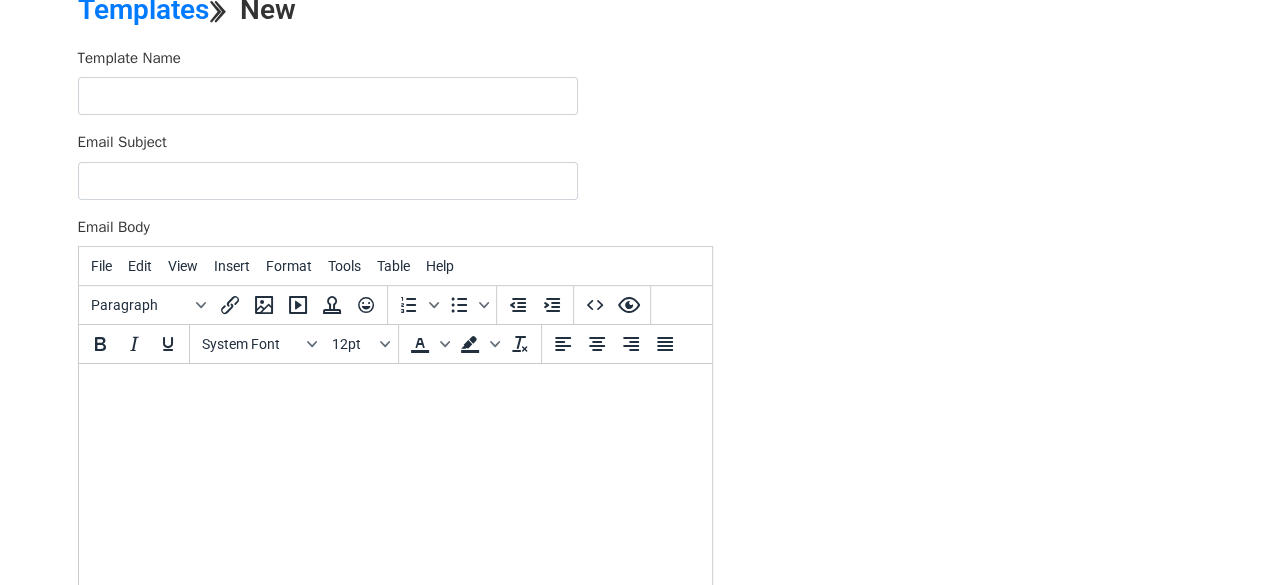 click at bounding box center (394, 391) 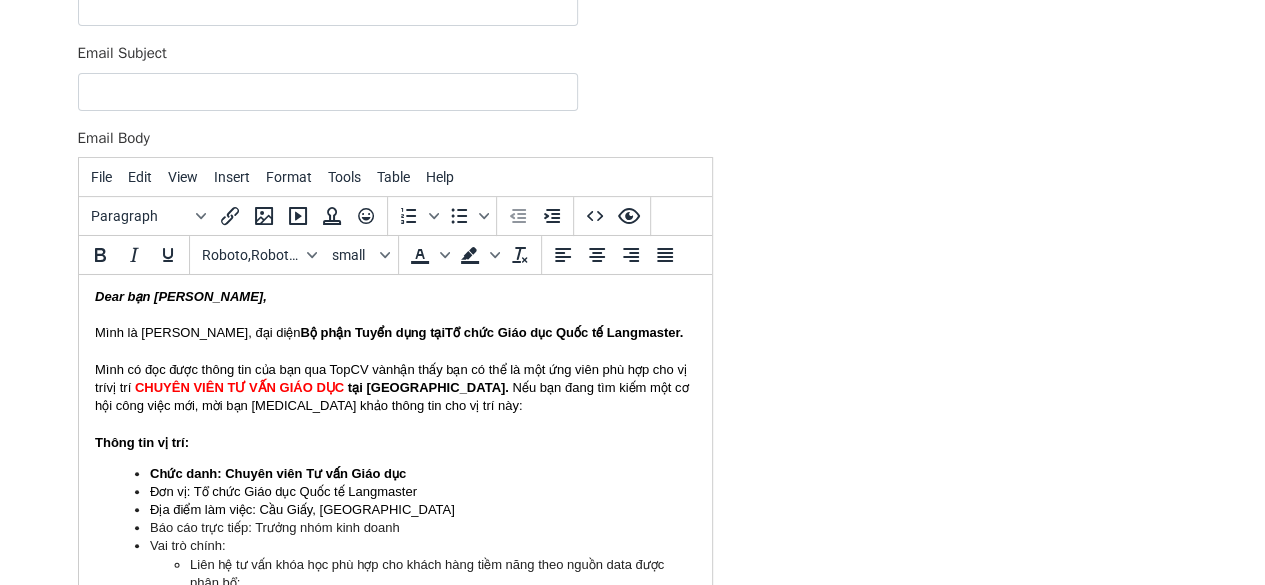 scroll, scrollTop: 0, scrollLeft: 0, axis: both 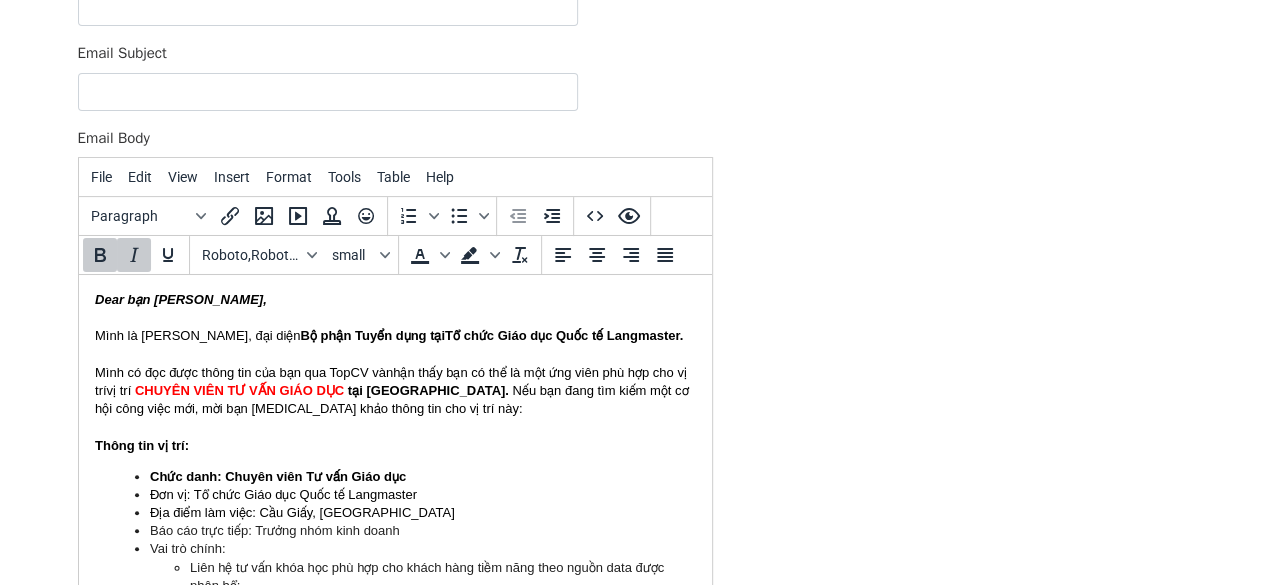 drag, startPoint x: 263, startPoint y: 297, endPoint x: 154, endPoint y: 299, distance: 109.01835 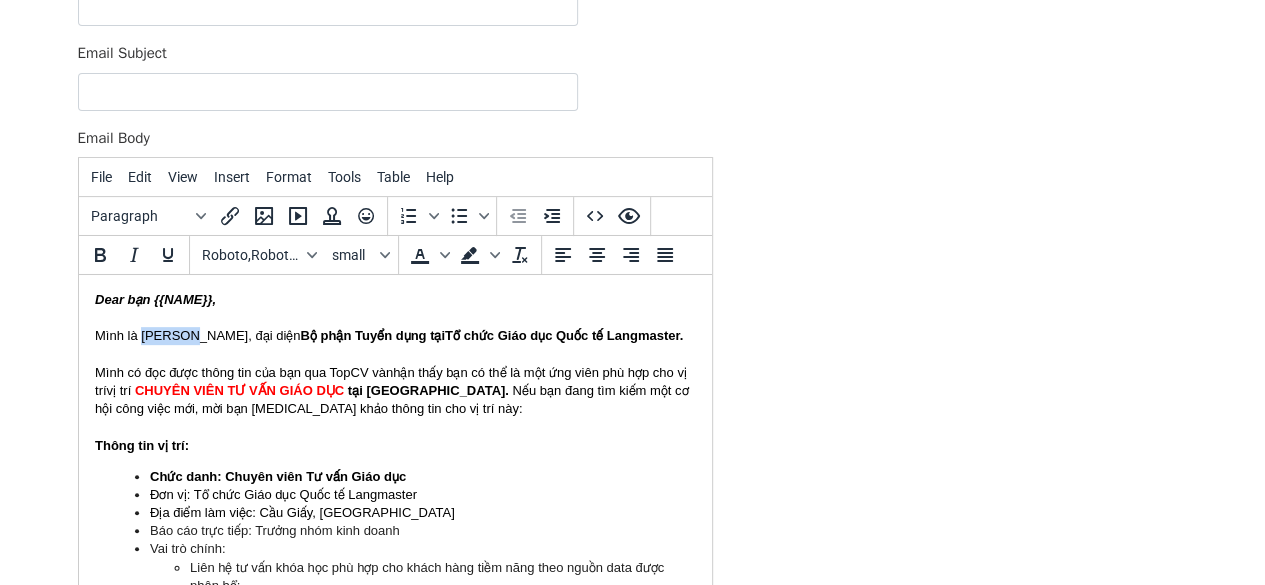 drag, startPoint x: 185, startPoint y: 341, endPoint x: 143, endPoint y: 336, distance: 42.296574 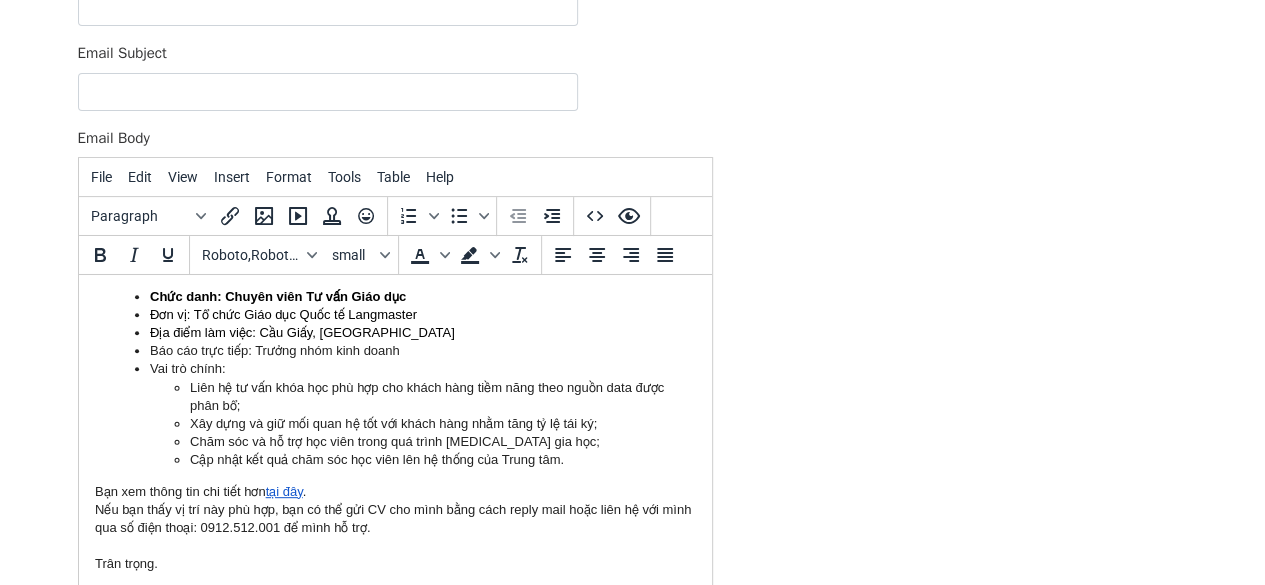 scroll, scrollTop: 289, scrollLeft: 0, axis: vertical 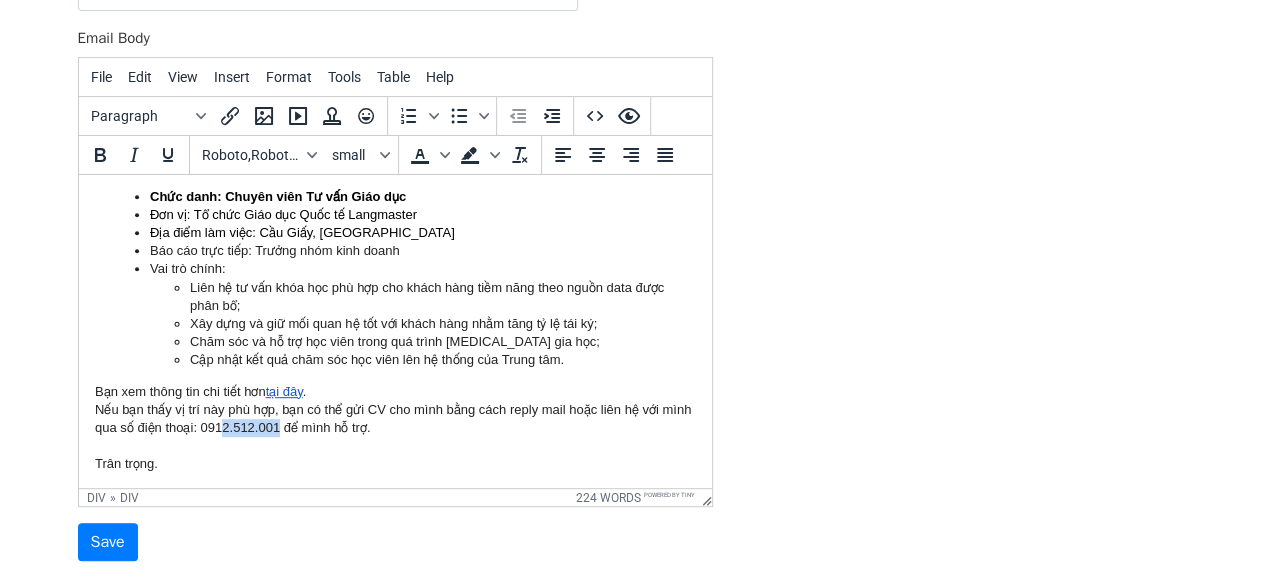 drag, startPoint x: 311, startPoint y: 425, endPoint x: 254, endPoint y: 431, distance: 57.31492 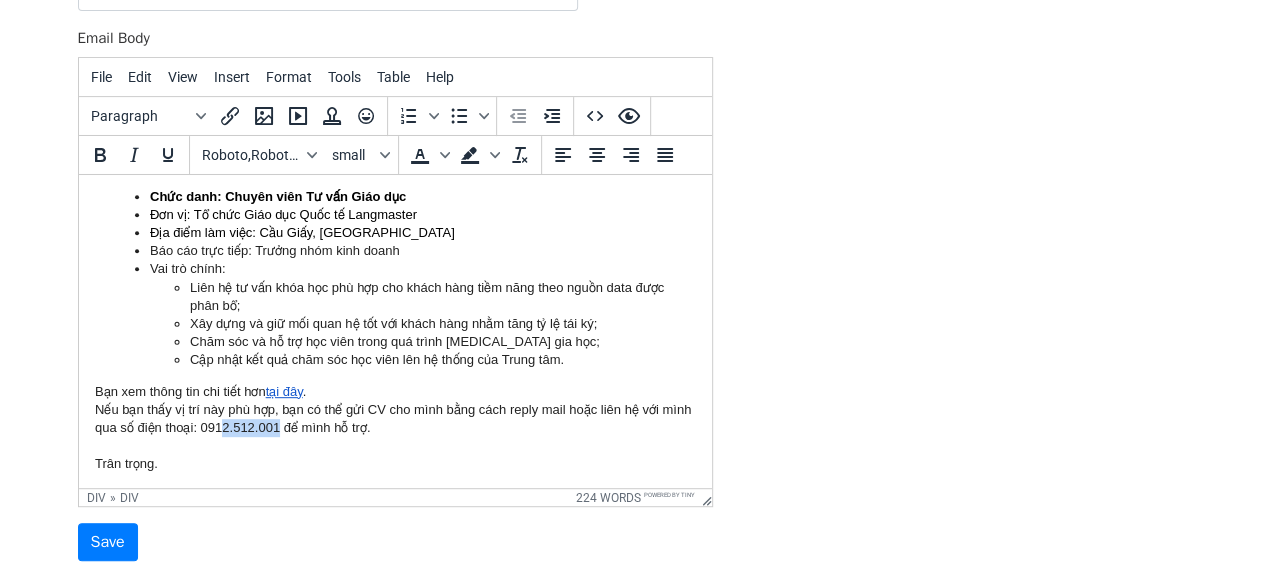 click on "Nếu bạn thấy vị trí này phù hợp, bạn có thể gửi CV cho mình bằng cách reply mail hoặc liên hệ với mình qua số điện thoại: 0912.512.001 để mình hỗ trợ." at bounding box center [394, 419] 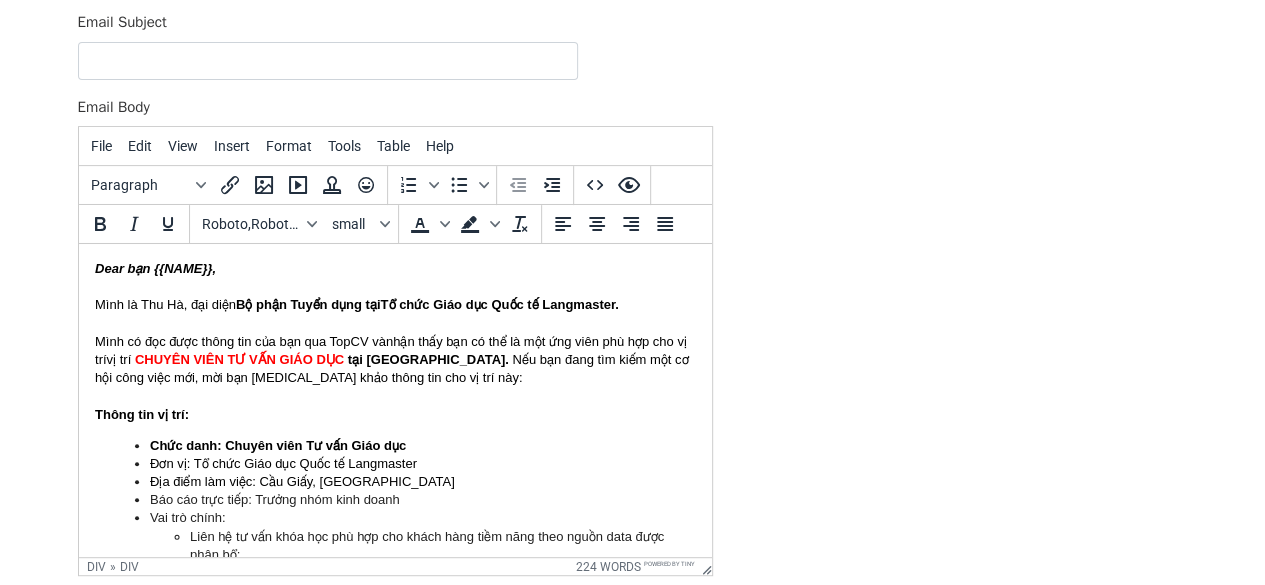scroll, scrollTop: 189, scrollLeft: 0, axis: vertical 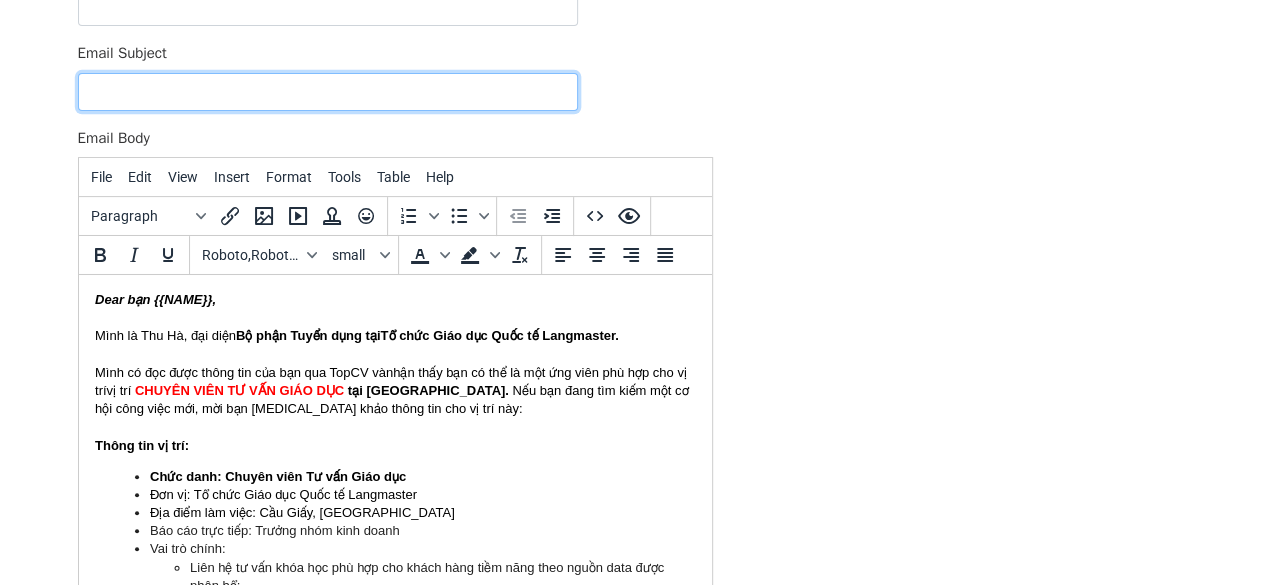 click on "Email Subject" at bounding box center (328, 92) 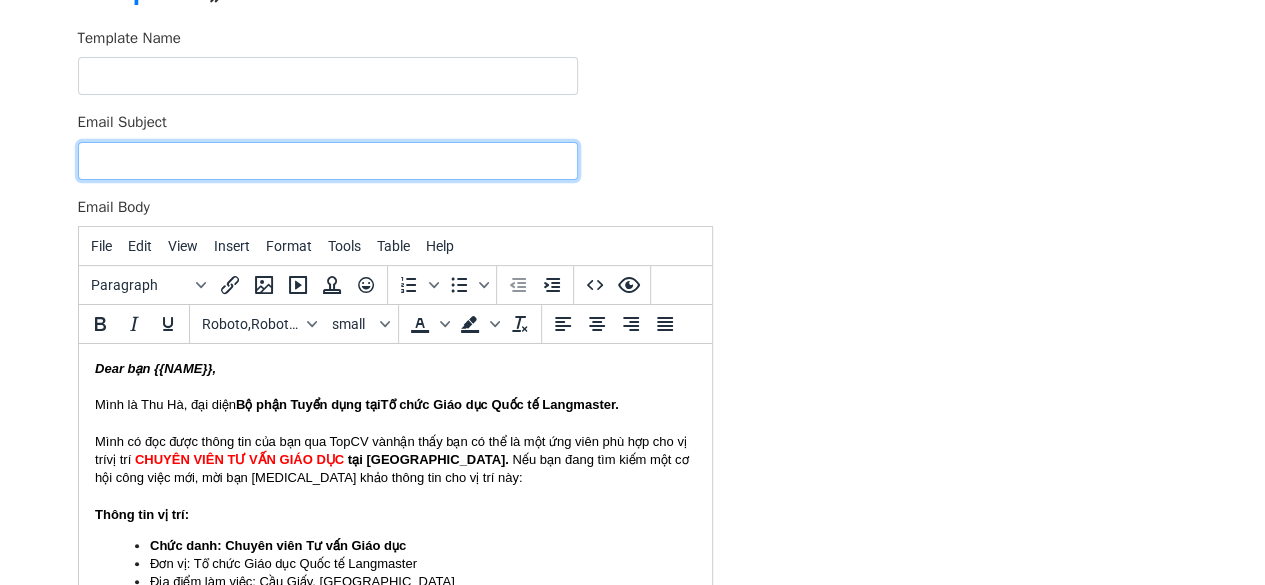 scroll, scrollTop: 0, scrollLeft: 0, axis: both 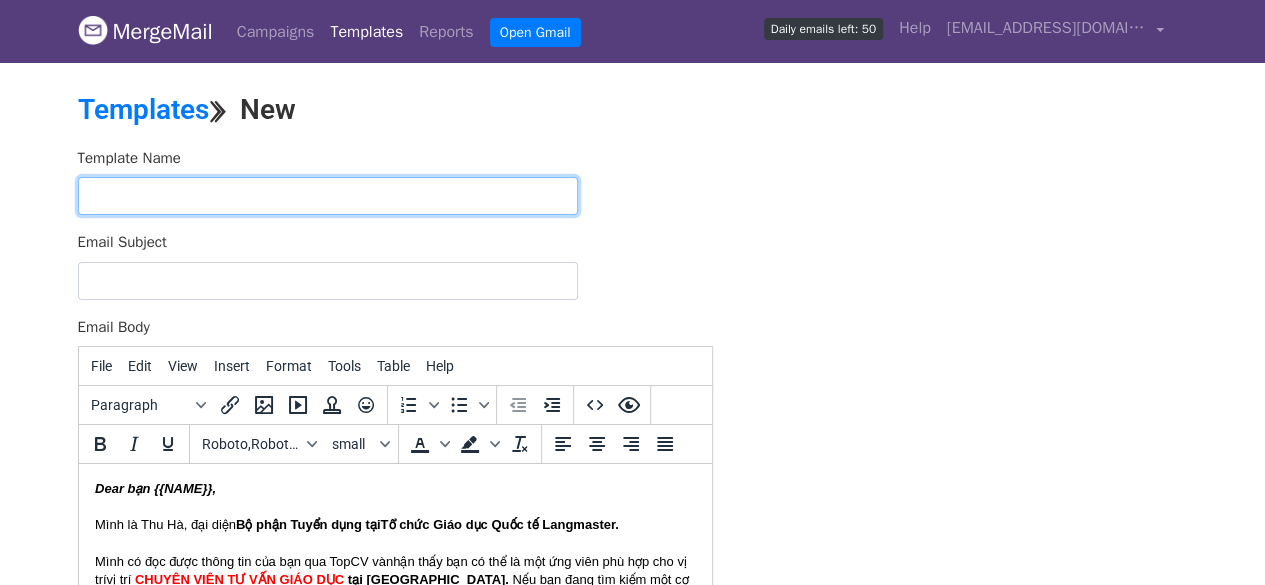 click at bounding box center (328, 196) 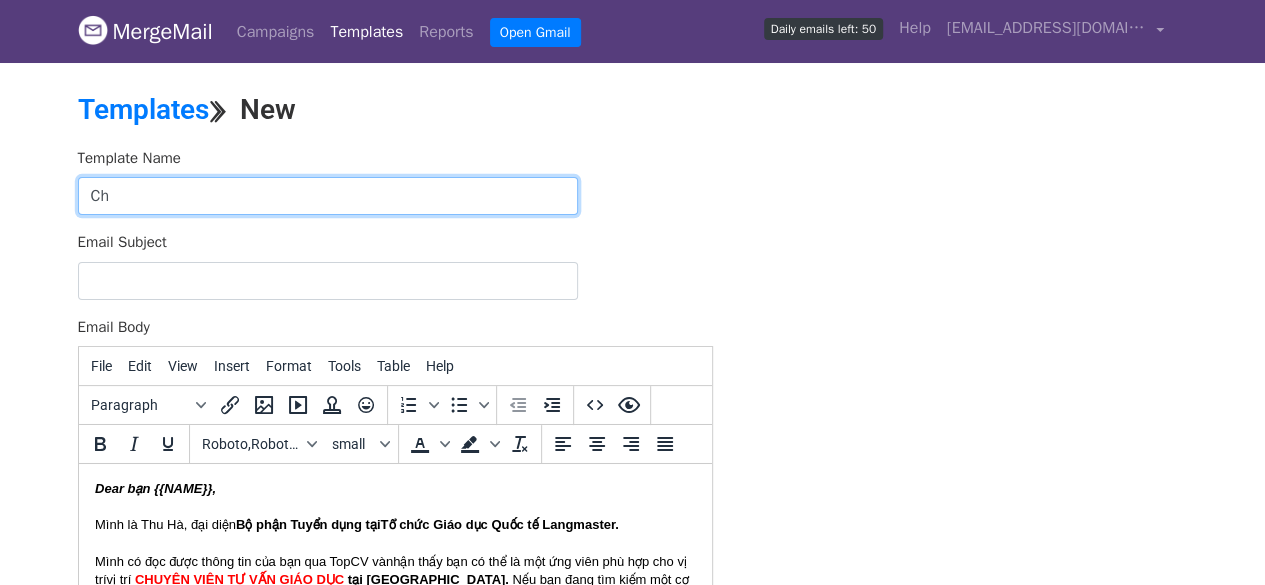 type on "C" 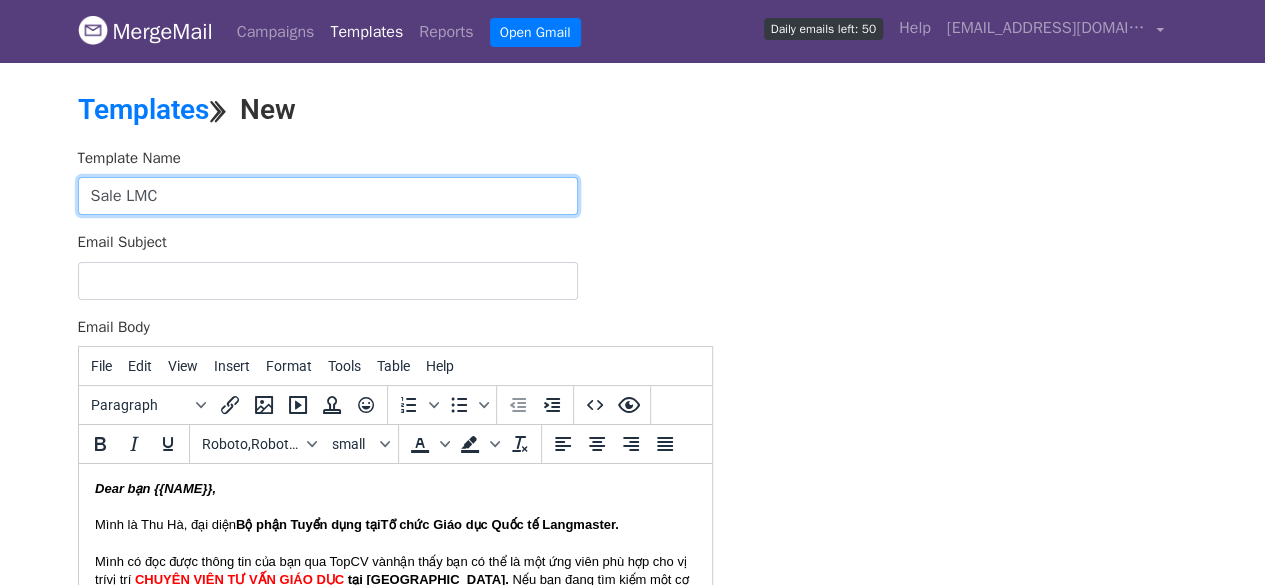 type on "Sale LMC" 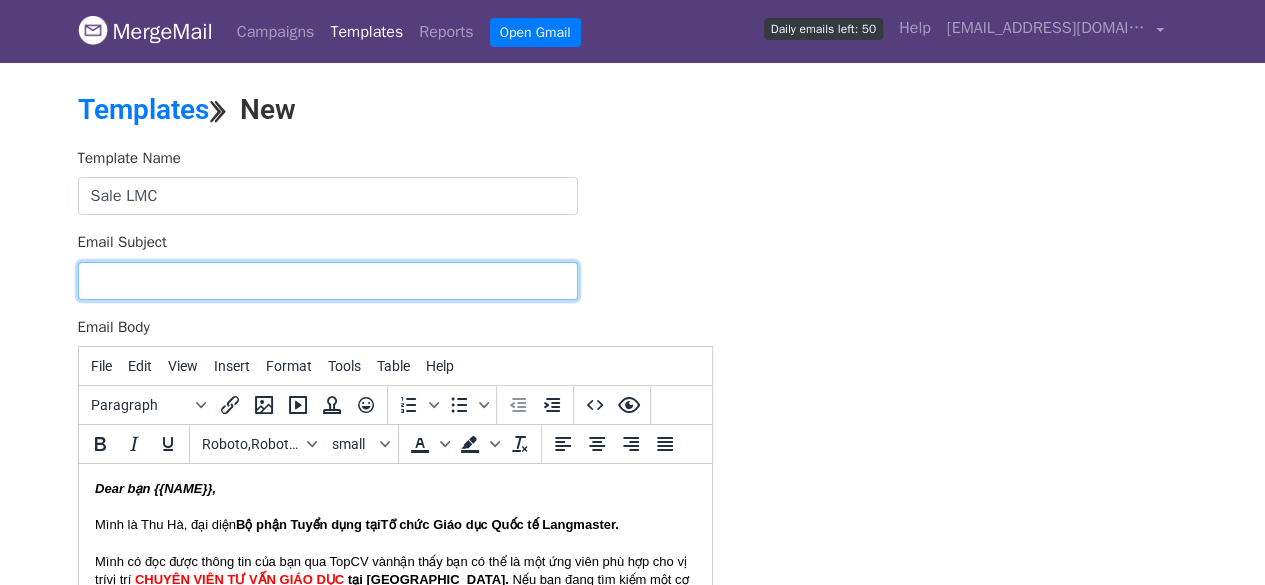 paste on "[LANGMASTER] THƯ MỜI ỨNG TUYỂN CHUYÊN VIÊN TƯ VẤN GIÁO DỤC" 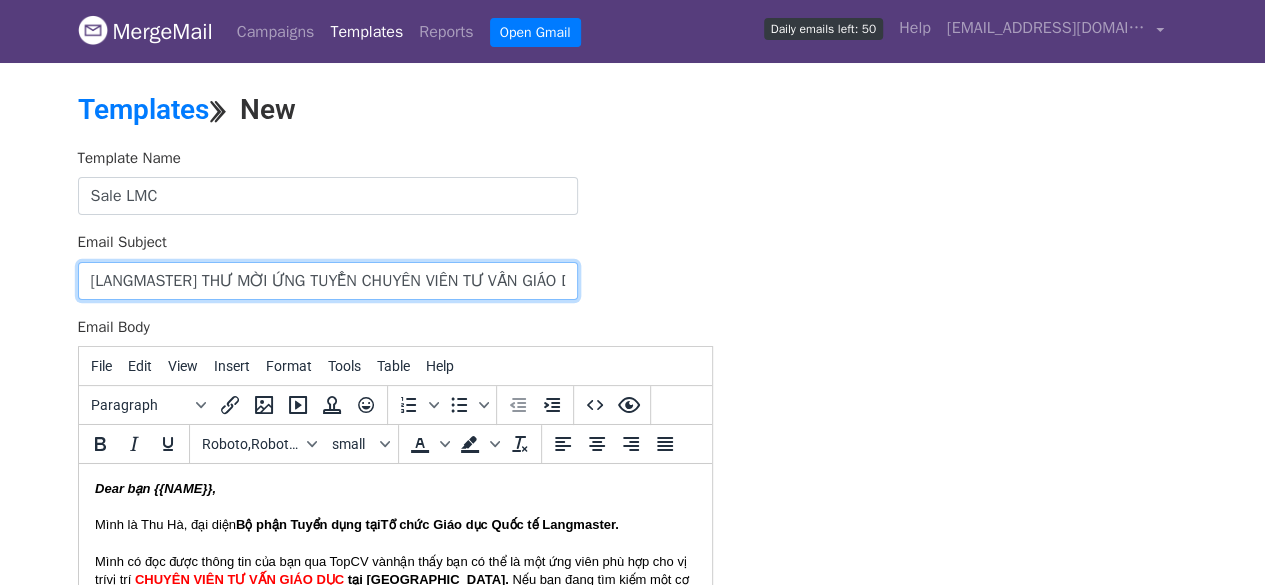 scroll, scrollTop: 0, scrollLeft: 40, axis: horizontal 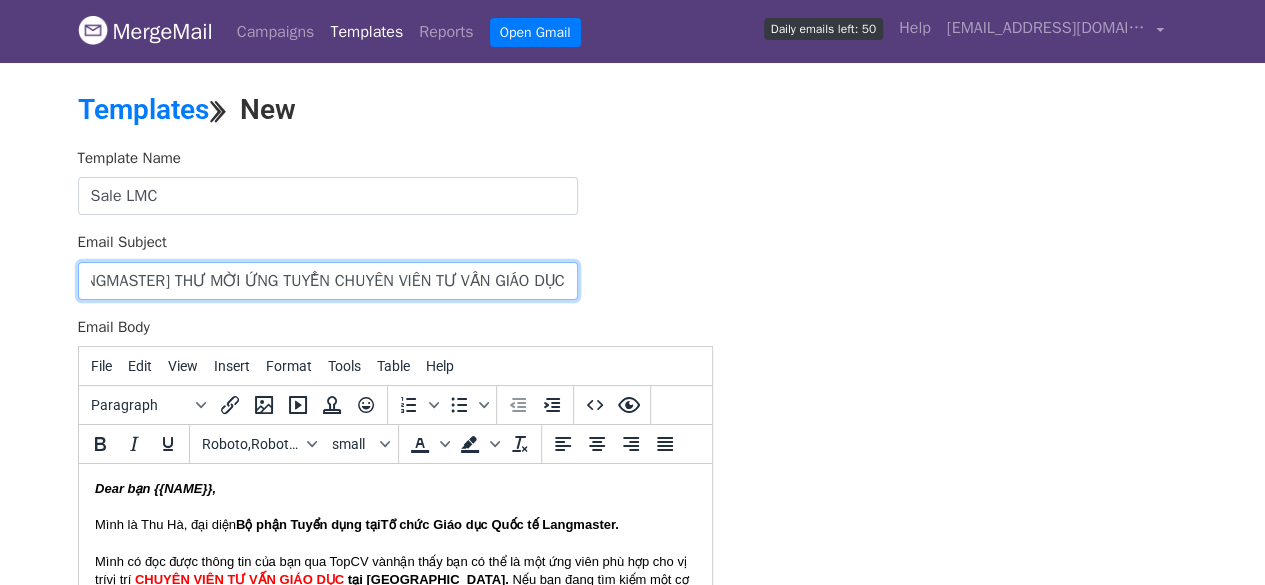 type on "[LANGMASTER] THƯ MỜI ỨNG TUYỂN CHUYÊN VIÊN TƯ VẤN GIÁO DỤC" 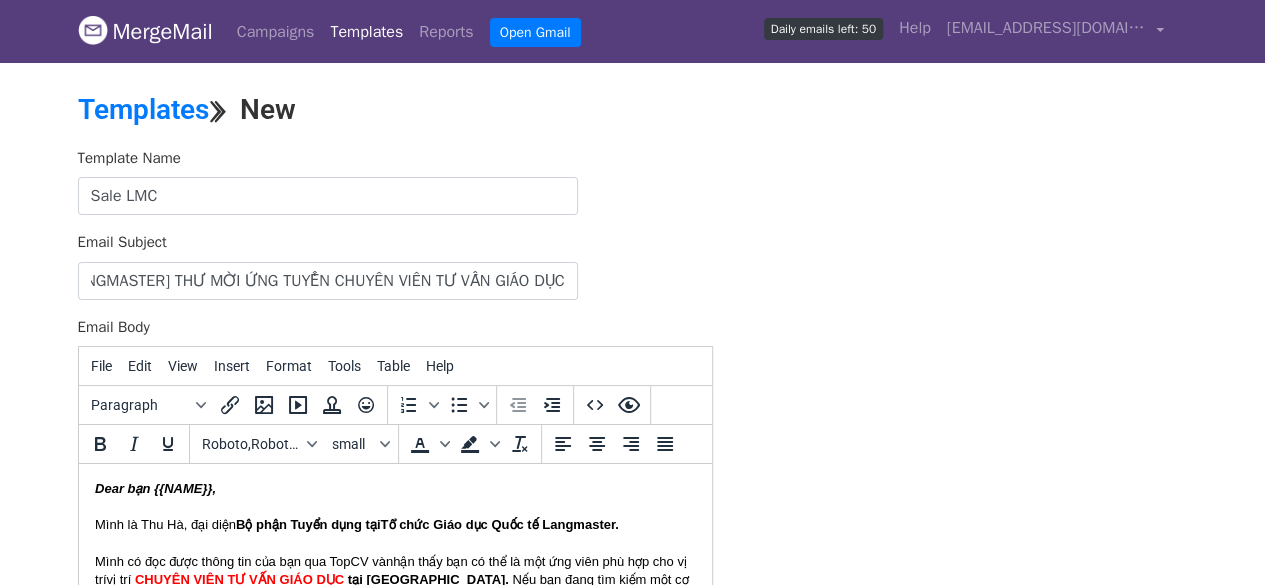 click on "Template Name
Sale LMC
Email Subject
[LANGMASTER] THƯ MỜI ỨNG TUYỂN CHUYÊN VIÊN TƯ VẤN GIÁO DỤC
Email Body
File Edit View Insert Format Tools Table Help Paragraph To open the popup, press Shift+Enter To open the popup, press Shift+Enter Roboto,RobotoDraft,Helvetica,Arial,sans-serif small To open the popup, press Shift+Enter To open the popup, press Shift+Enter div  »  div 224 words Powered by Tiny
Save" at bounding box center (633, 499) 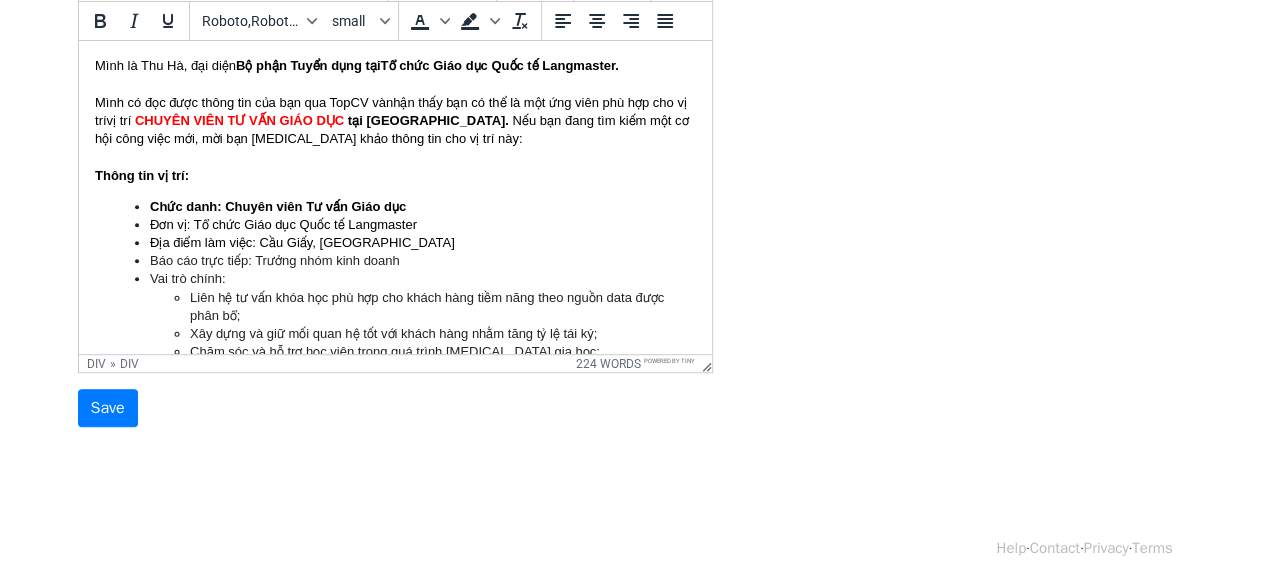 scroll, scrollTop: 0, scrollLeft: 0, axis: both 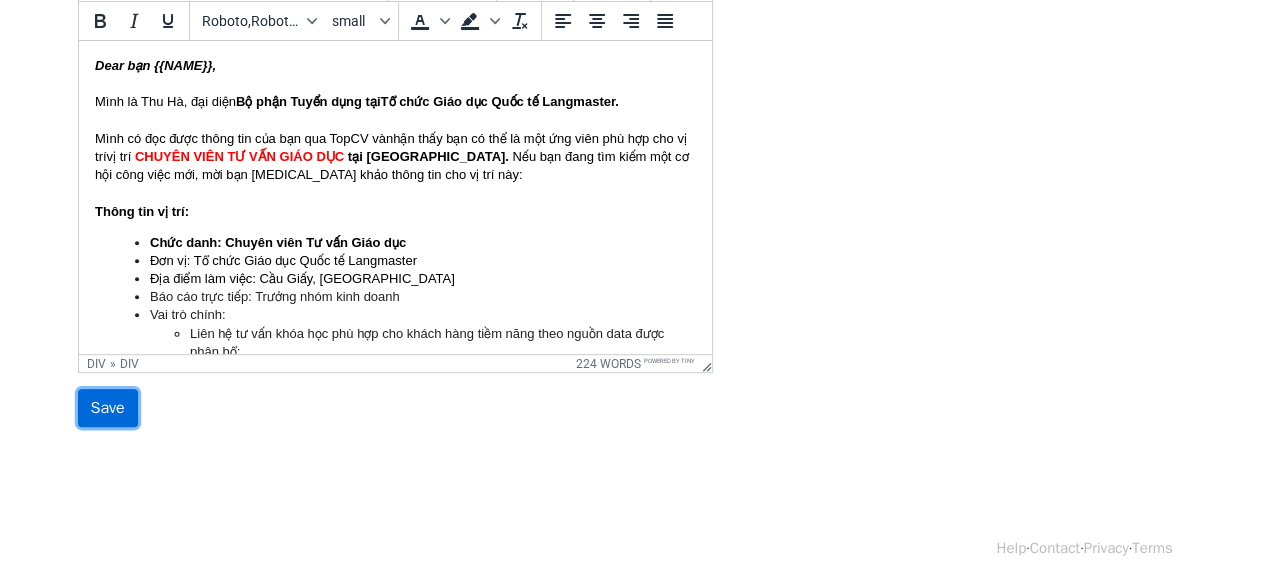 click on "Save" at bounding box center (108, 408) 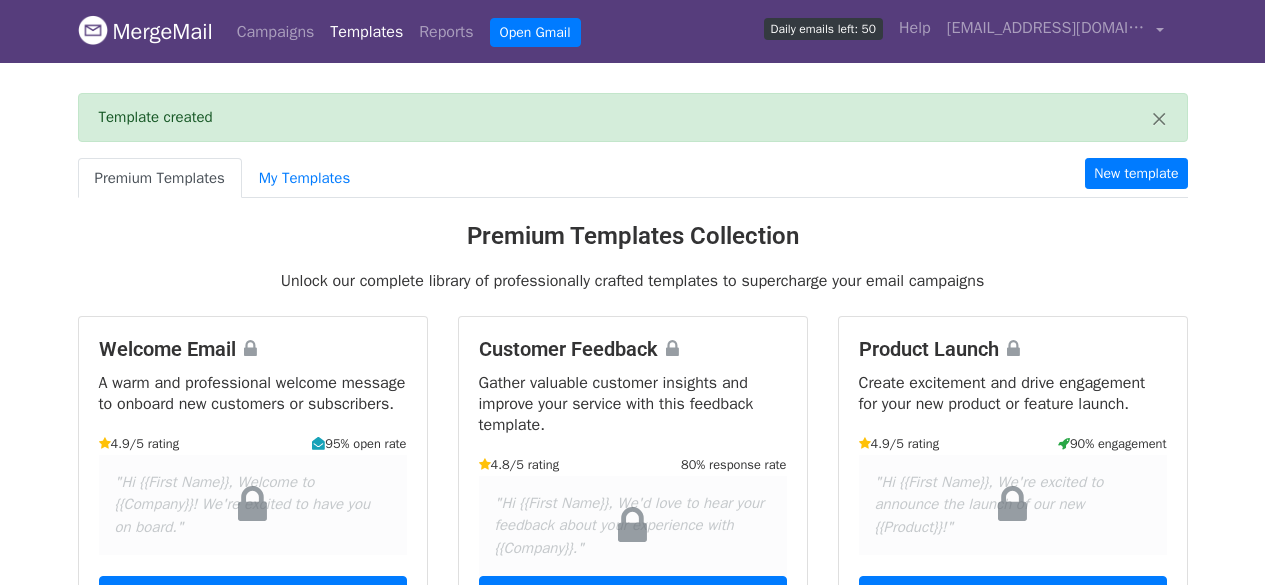scroll, scrollTop: 0, scrollLeft: 0, axis: both 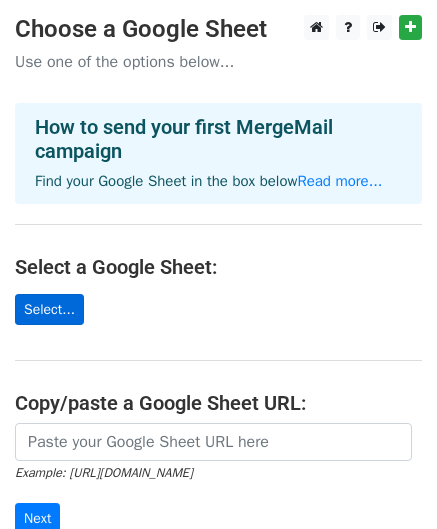 click on "Select..." at bounding box center (49, 309) 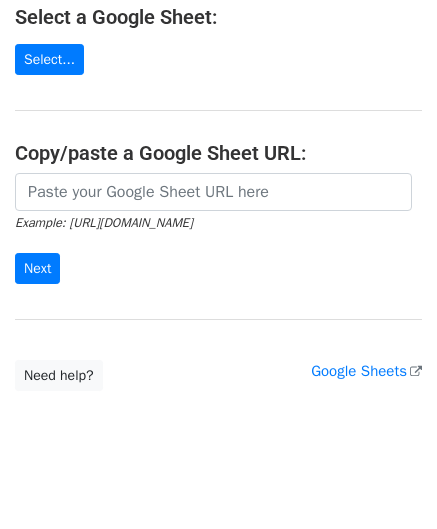scroll, scrollTop: 268, scrollLeft: 0, axis: vertical 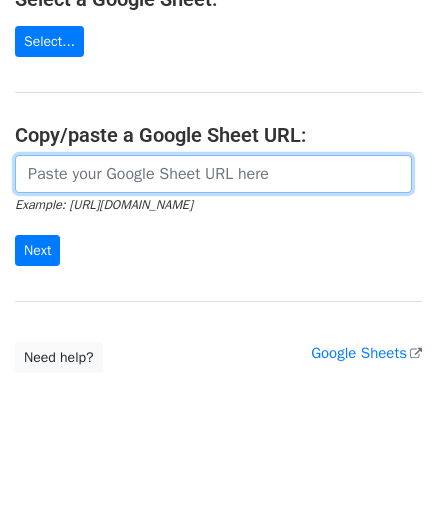 click at bounding box center (213, 174) 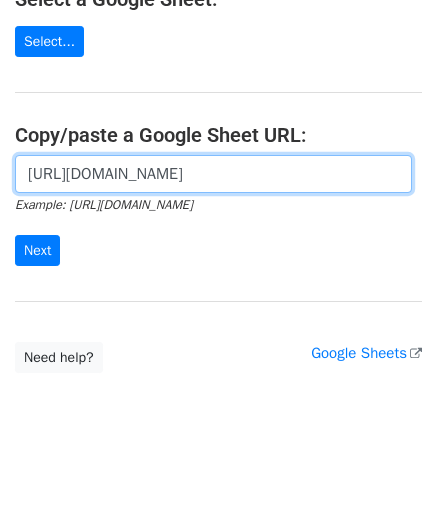 scroll, scrollTop: 0, scrollLeft: 414, axis: horizontal 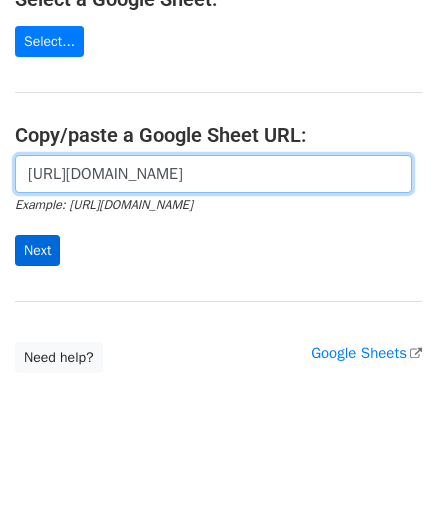 type on "https://docs.google.com/spreadsheets/d/12ov66K7YvlTD58AqfbX53xjlql1ojqS9870yLyqnNus/edit?gid=0#gid=0" 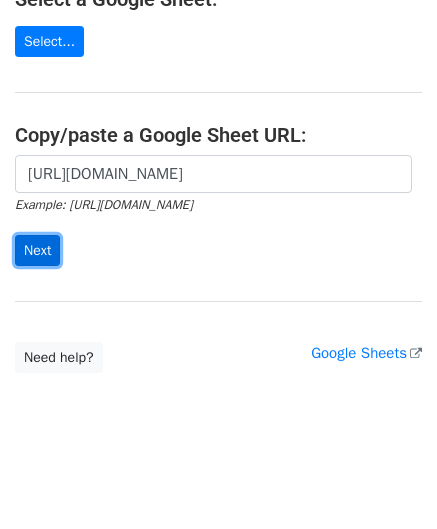 click on "Next" at bounding box center [37, 250] 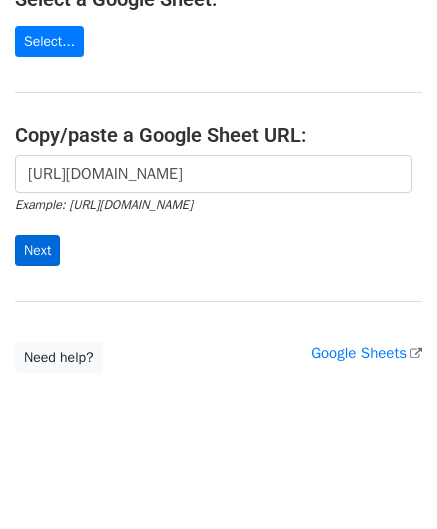 scroll, scrollTop: 0, scrollLeft: 0, axis: both 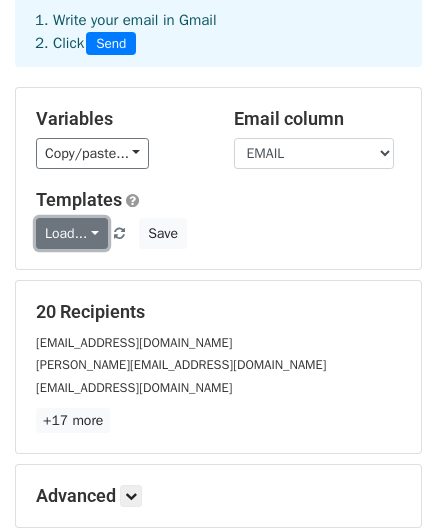 click on "Load..." at bounding box center [72, 233] 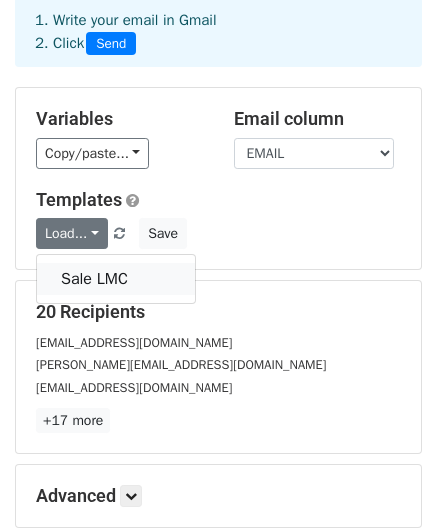 click on "Sale LMC" at bounding box center (116, 279) 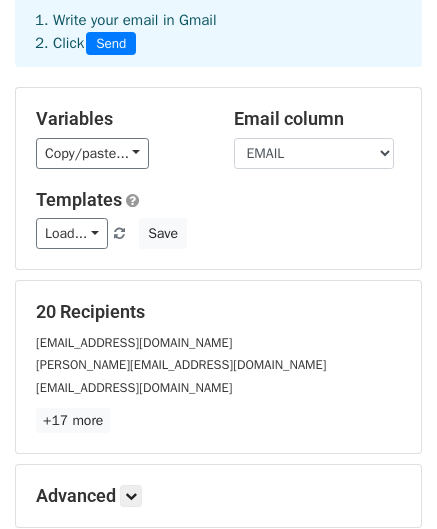 scroll, scrollTop: 323, scrollLeft: 0, axis: vertical 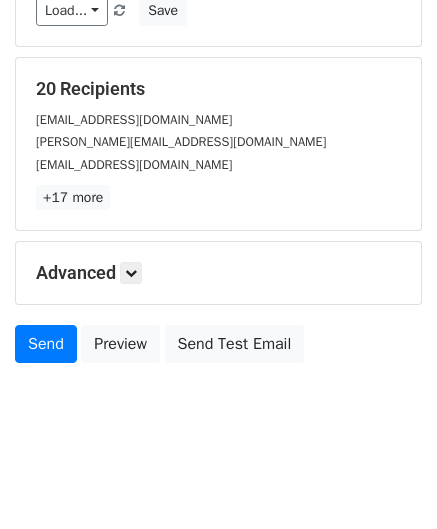 click on "[EMAIL_ADDRESS][DOMAIN_NAME]" at bounding box center [218, 164] 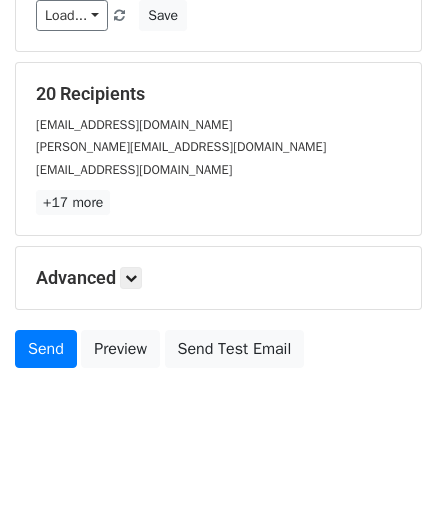 scroll, scrollTop: 323, scrollLeft: 0, axis: vertical 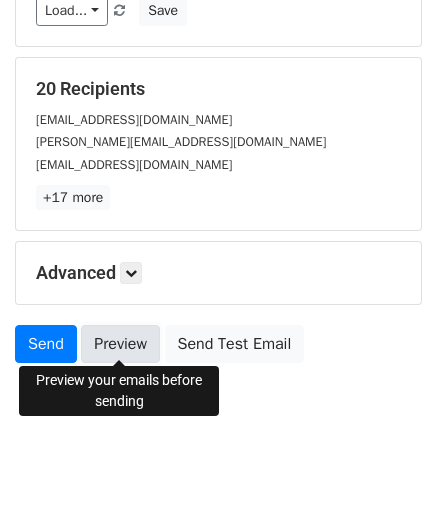 click on "Preview" at bounding box center (120, 344) 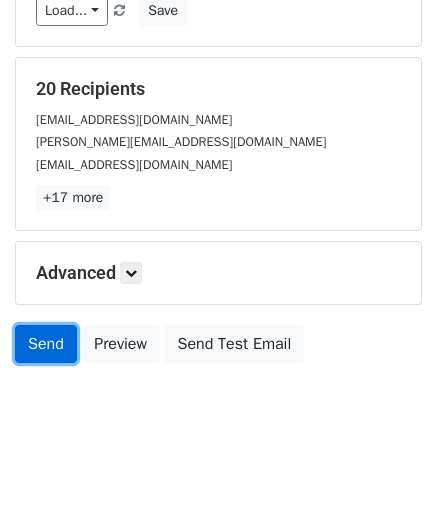 click on "Send" at bounding box center (46, 344) 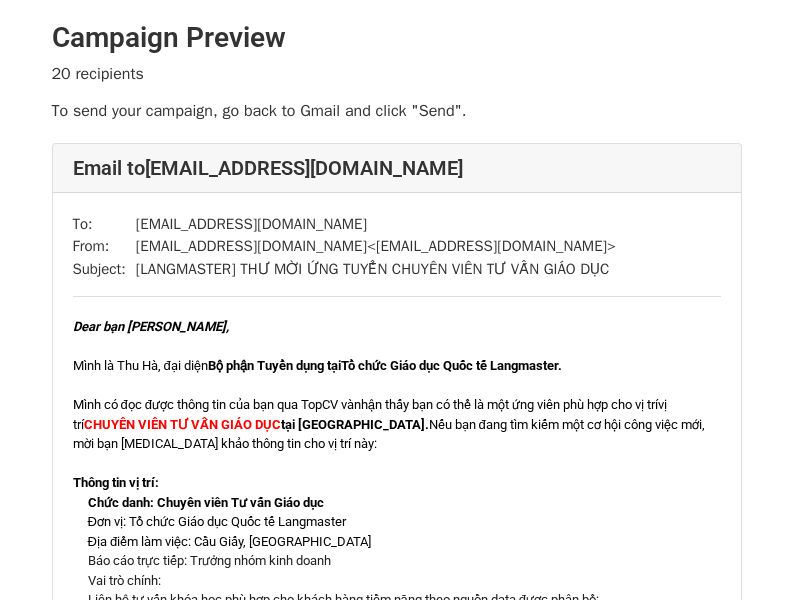 scroll, scrollTop: 0, scrollLeft: 0, axis: both 